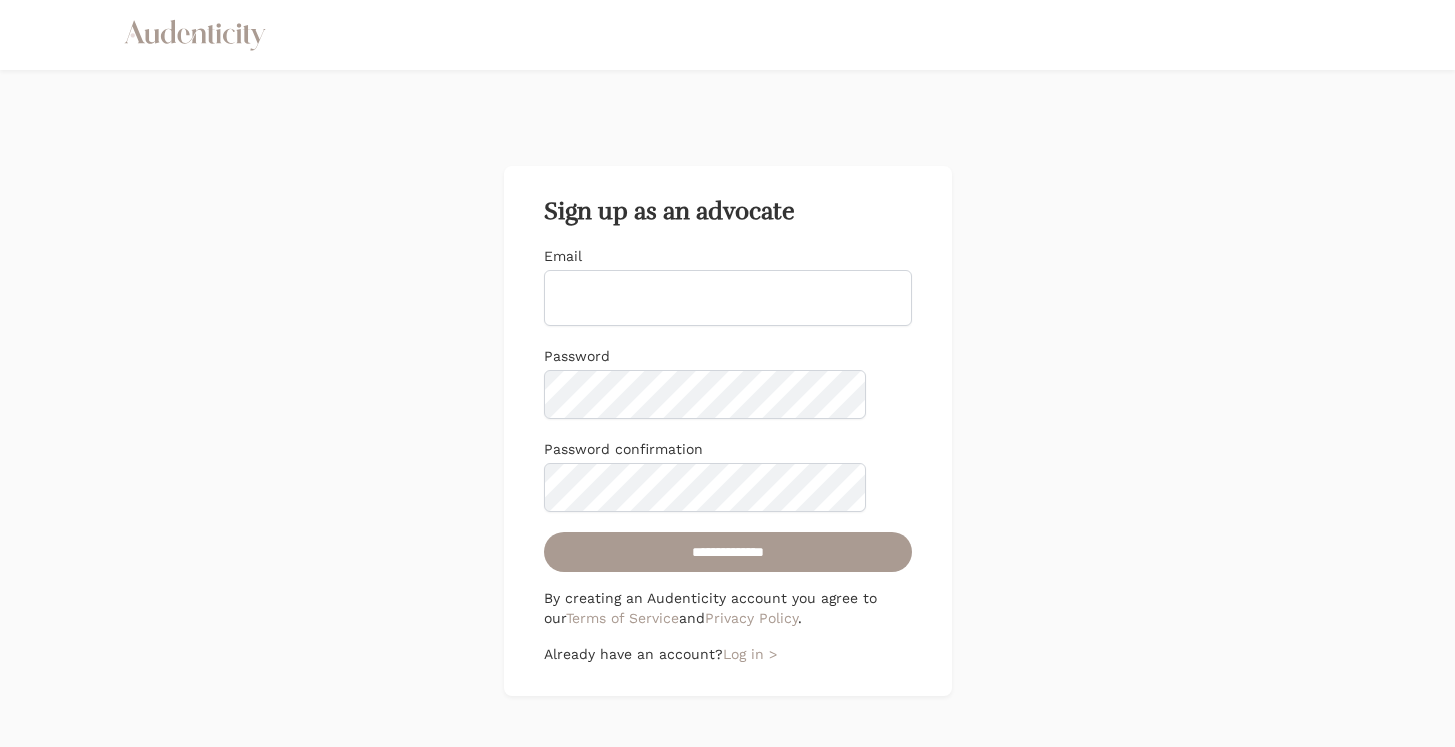 scroll, scrollTop: 0, scrollLeft: 0, axis: both 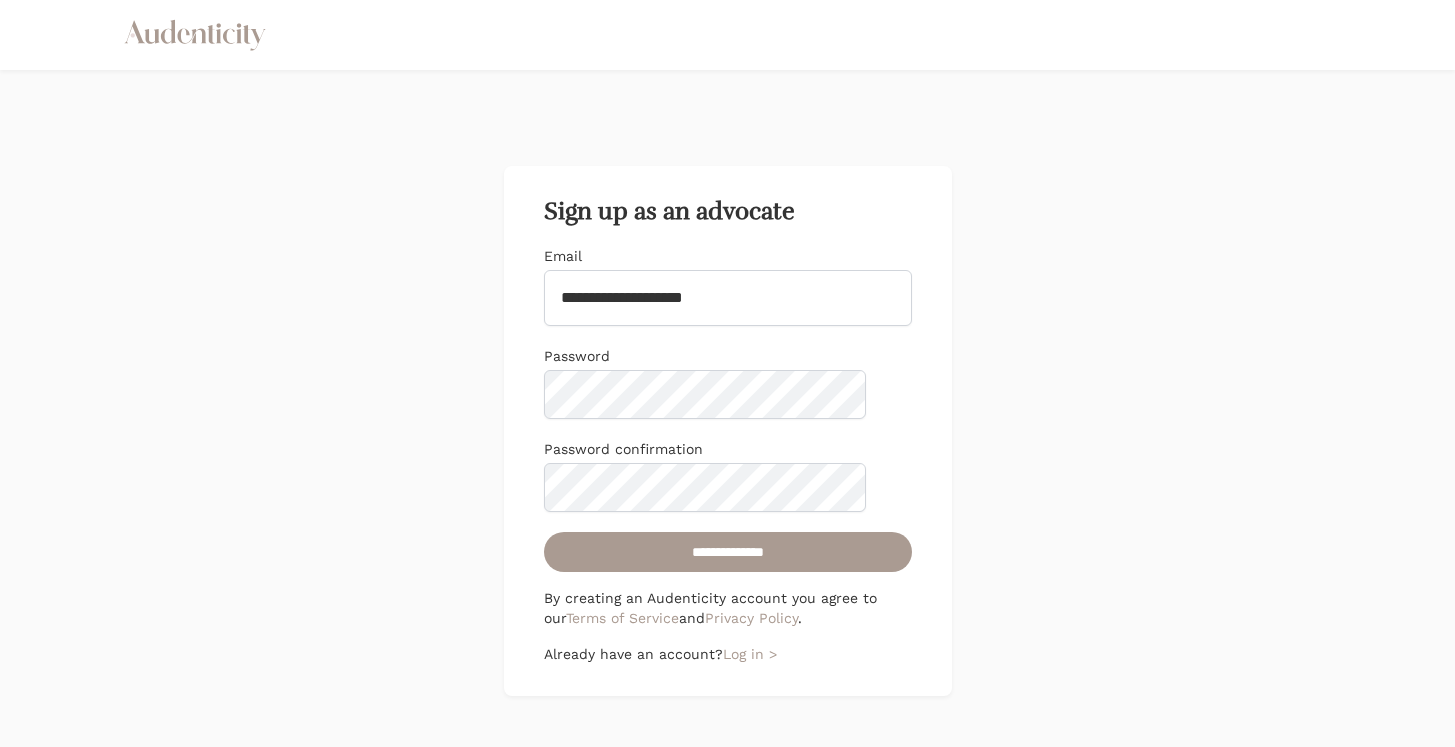 type on "**********" 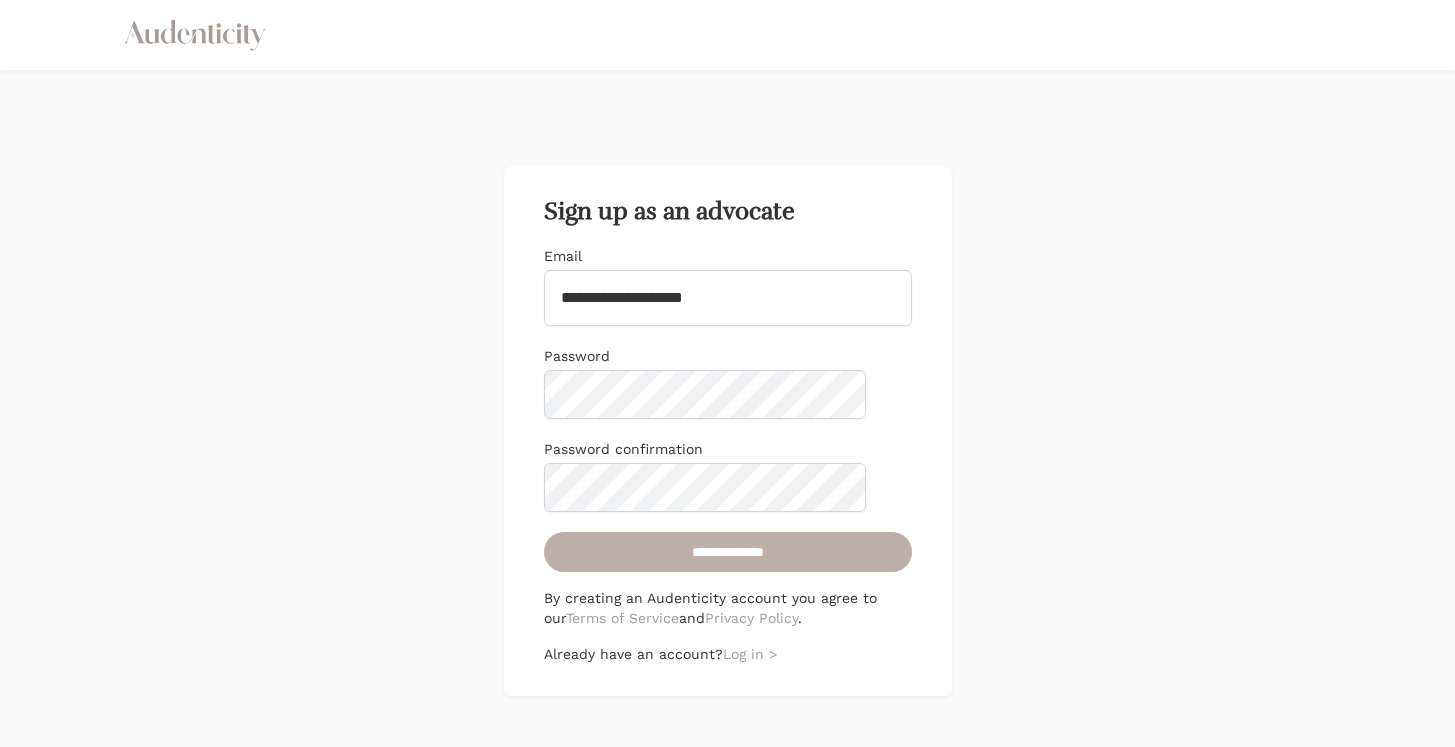 click on "**********" at bounding box center (728, 552) 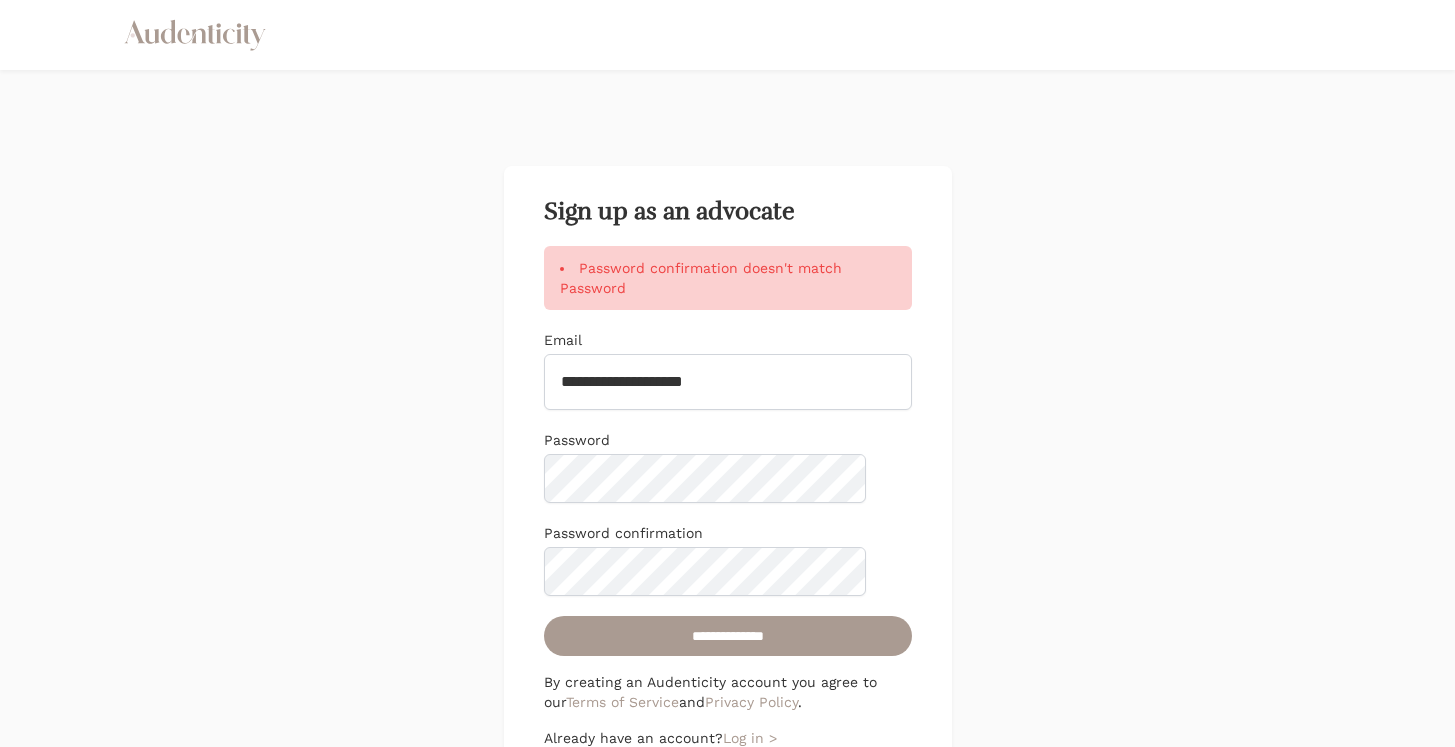 scroll, scrollTop: 0, scrollLeft: 0, axis: both 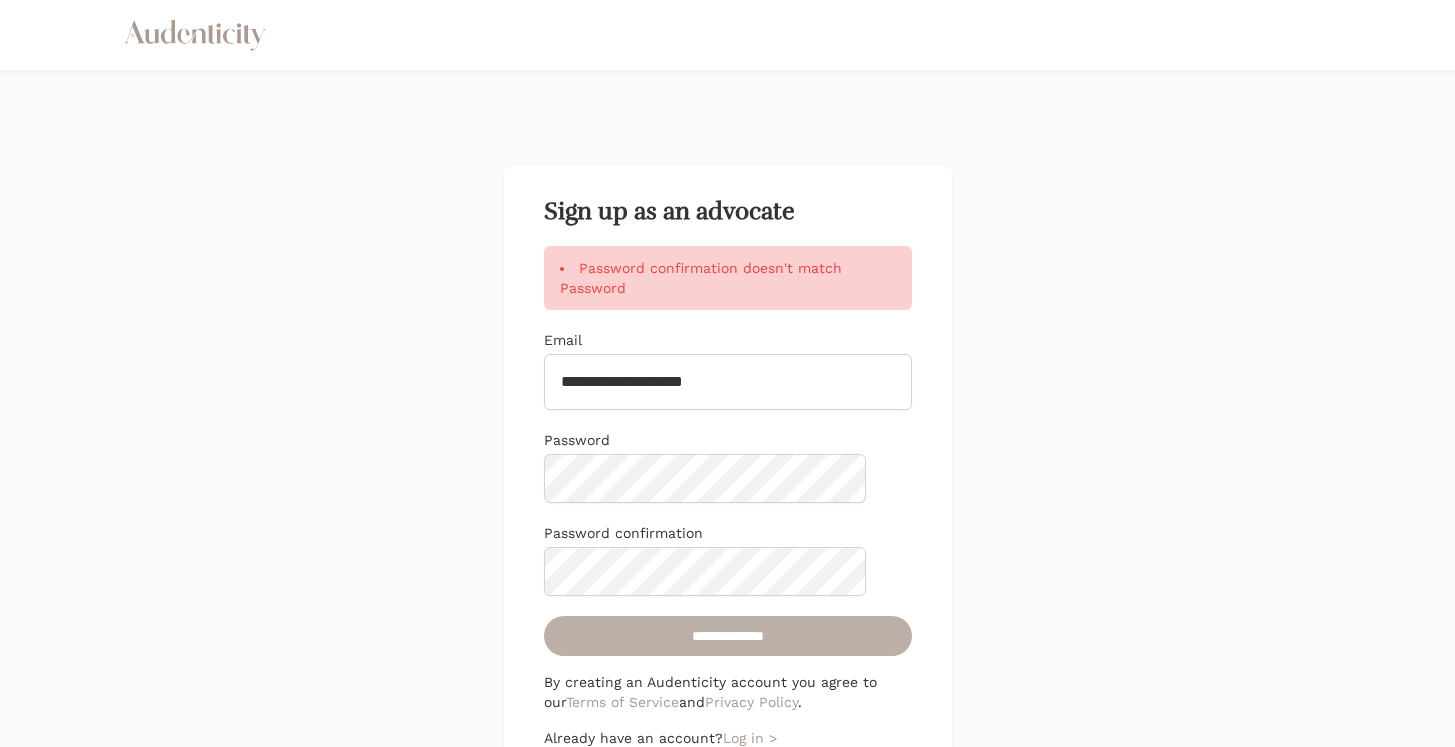 click on "**********" at bounding box center [728, 636] 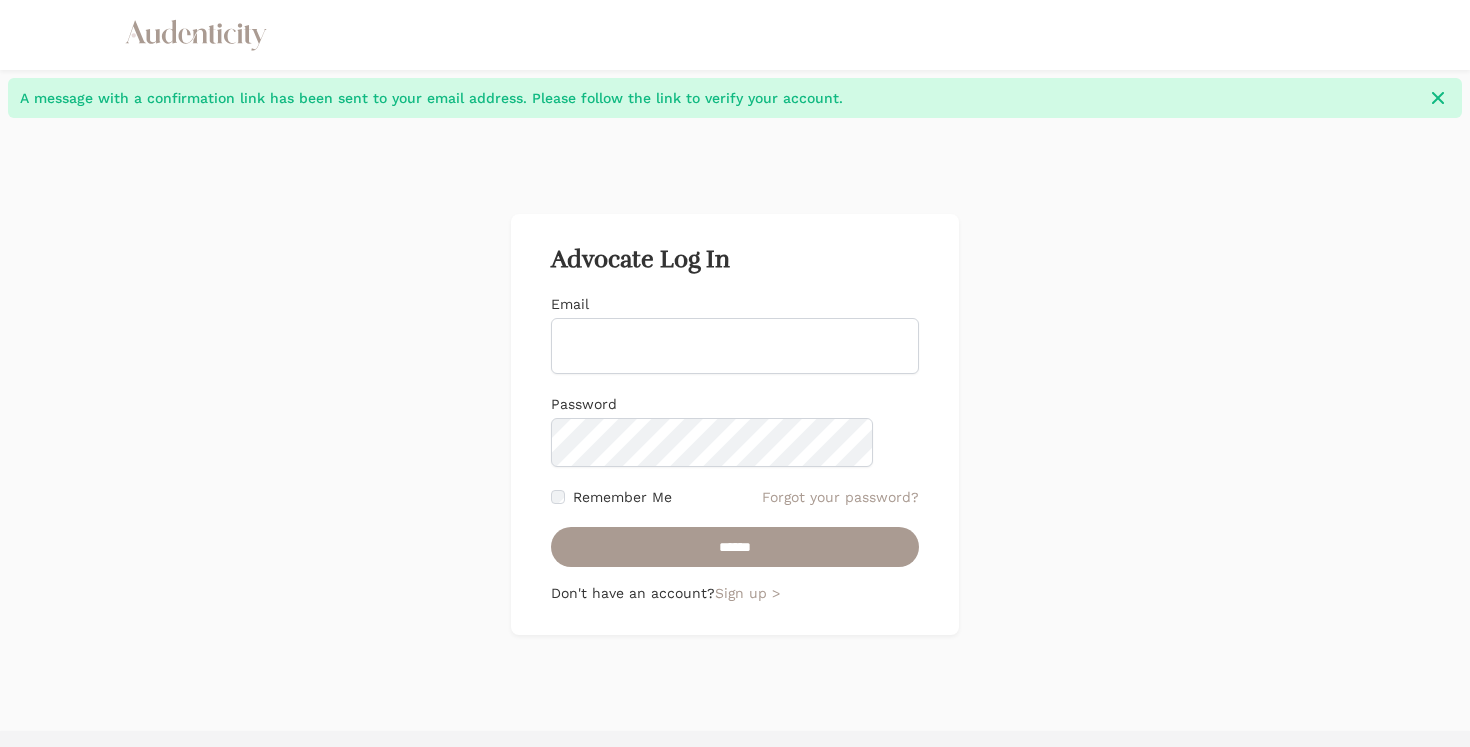scroll, scrollTop: 0, scrollLeft: 0, axis: both 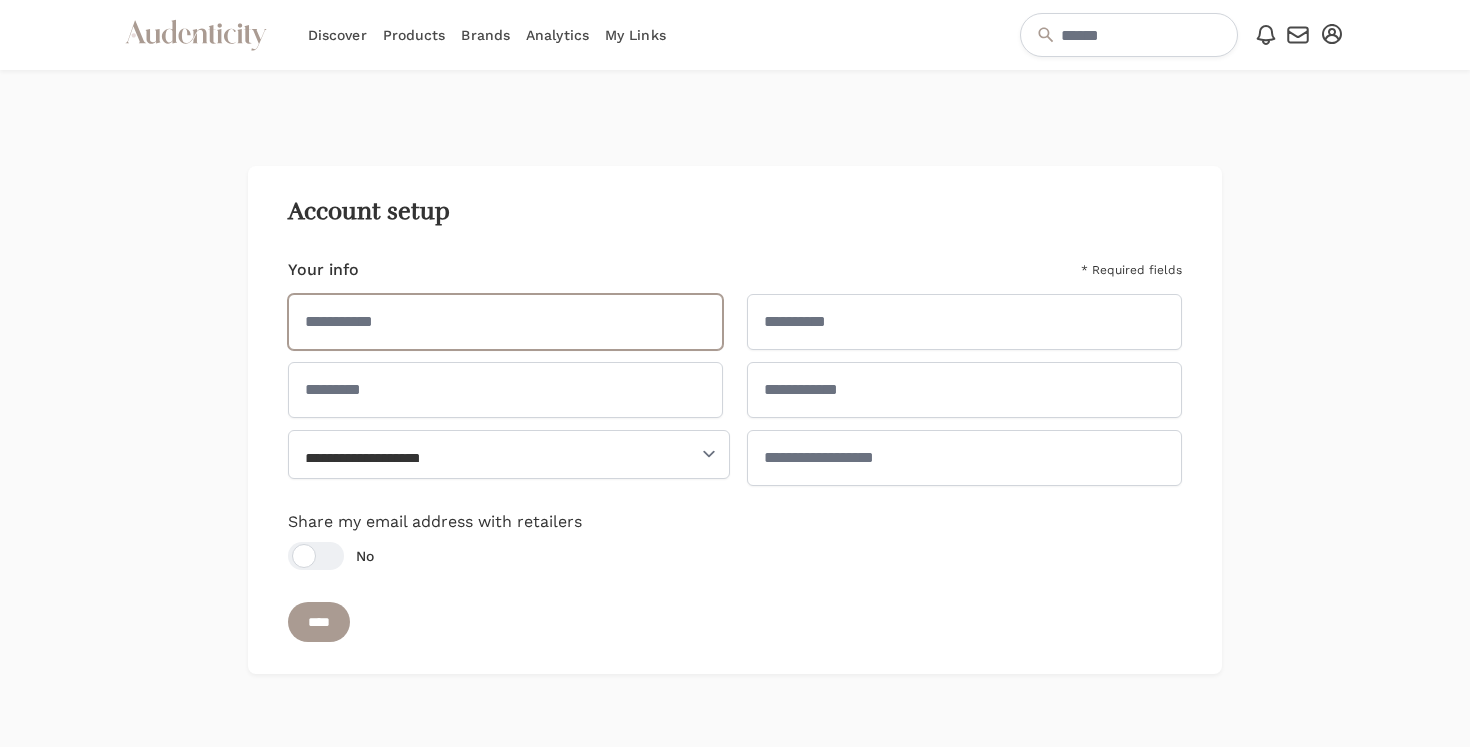 click at bounding box center (505, 322) 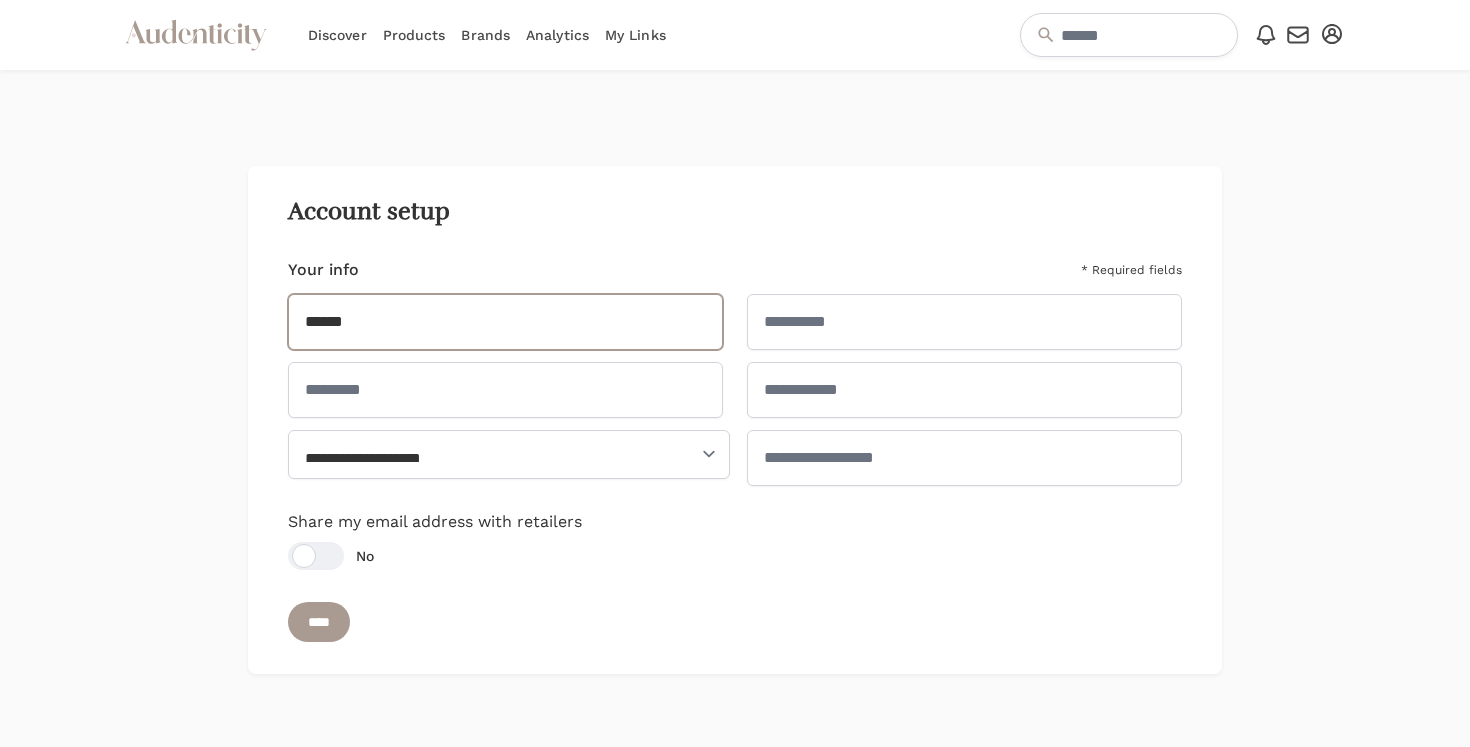 type on "******" 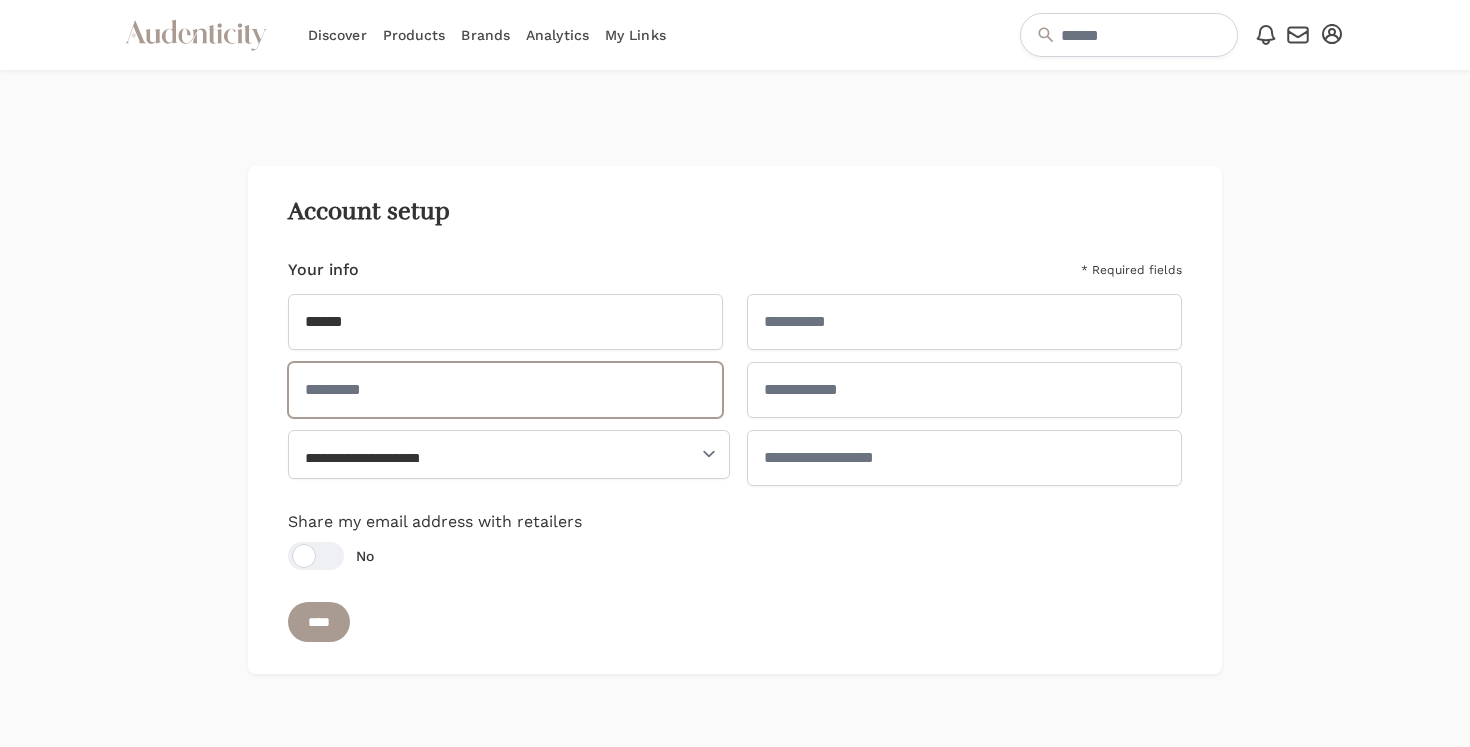 click at bounding box center (505, 390) 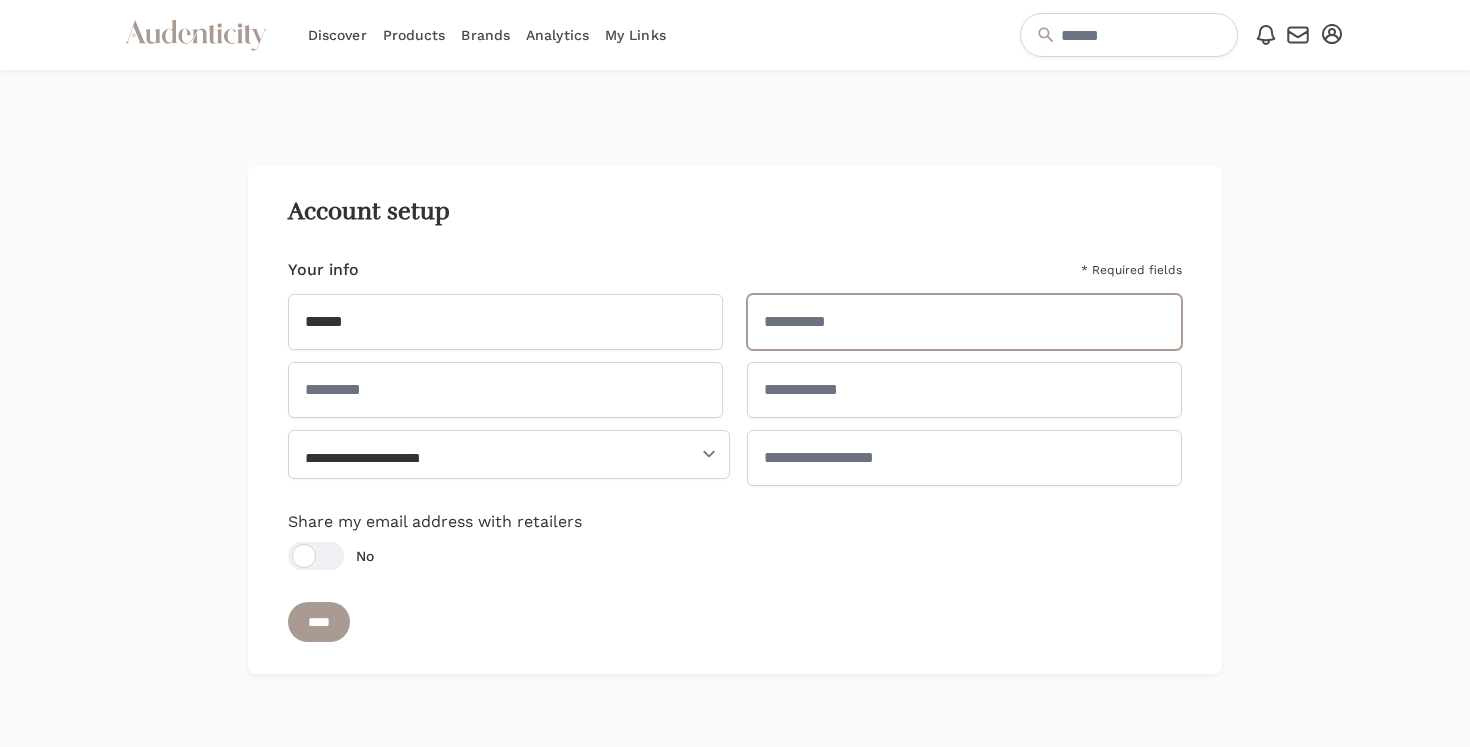 click at bounding box center (964, 322) 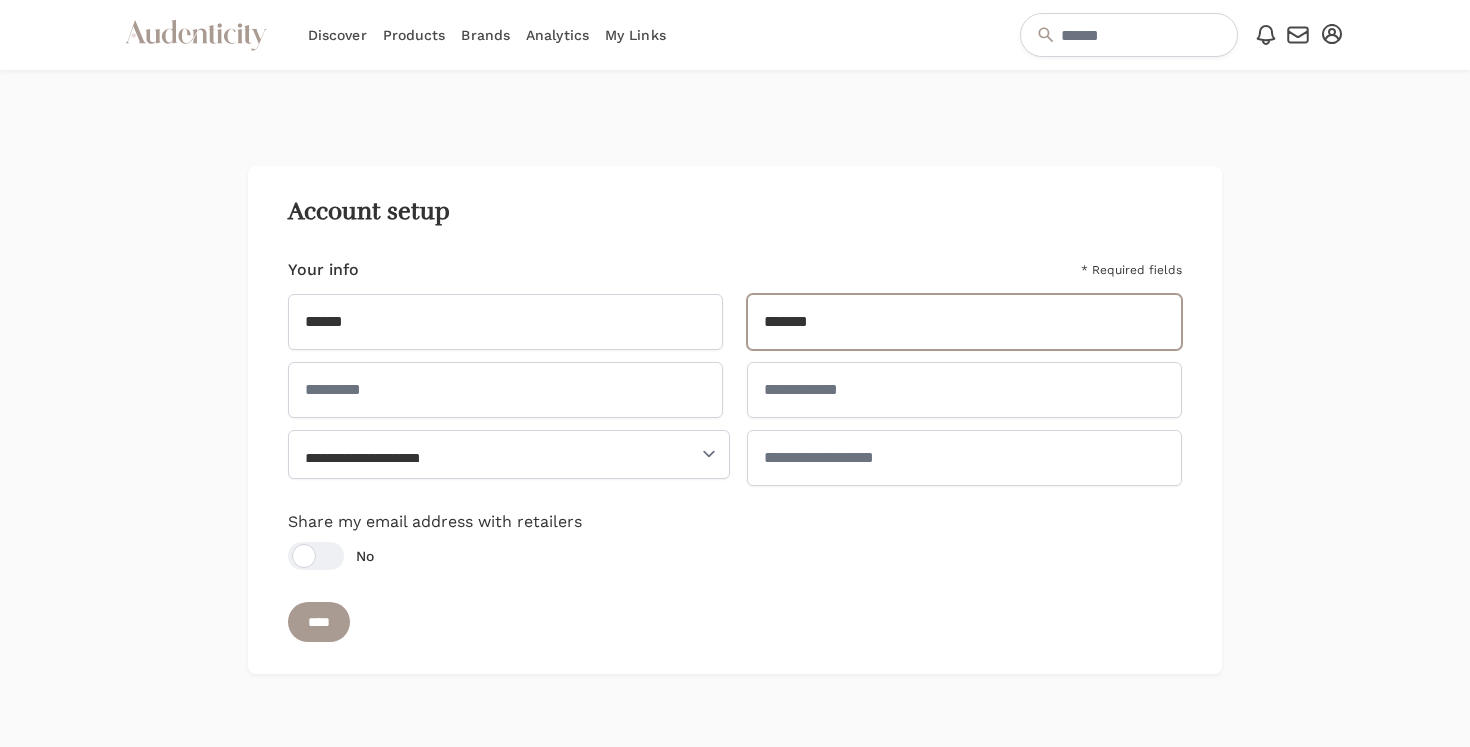 type on "*******" 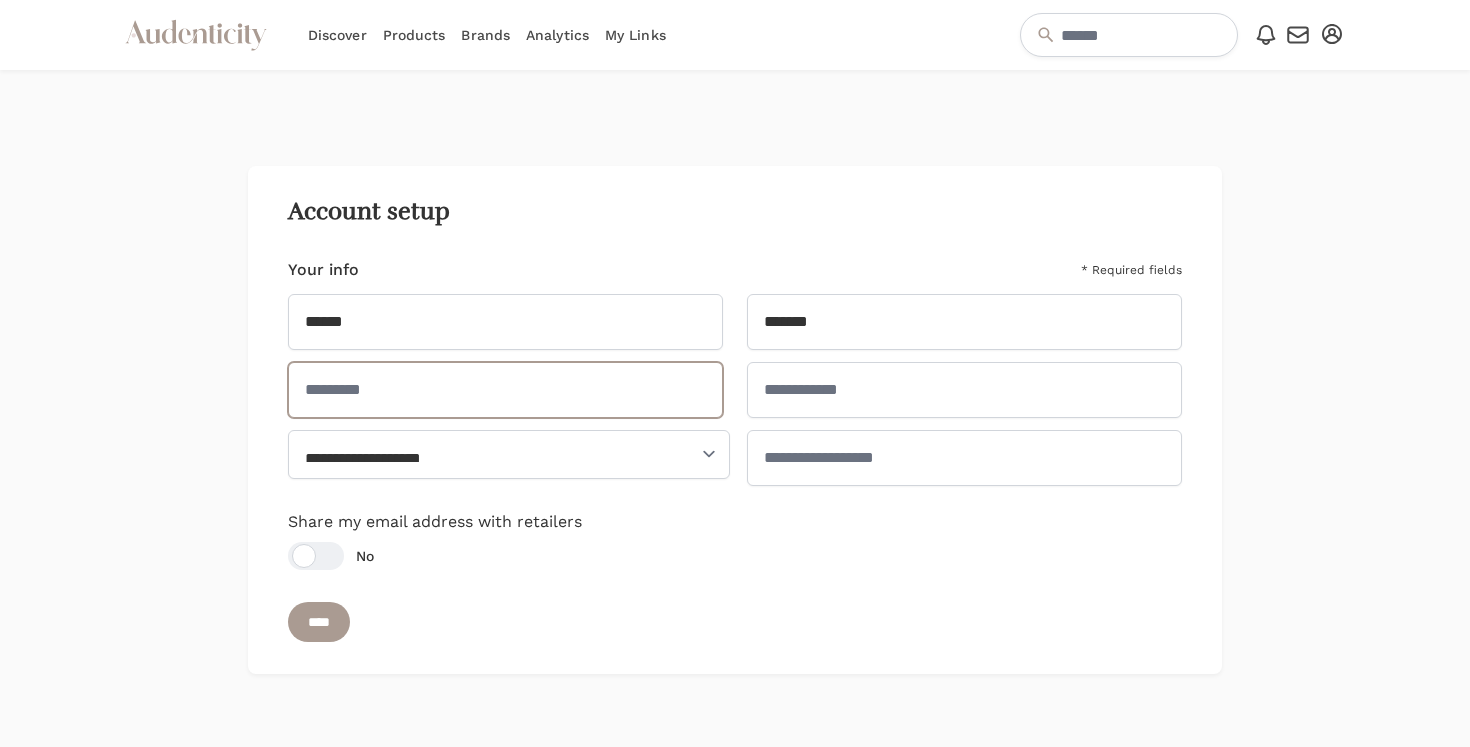 click at bounding box center (505, 390) 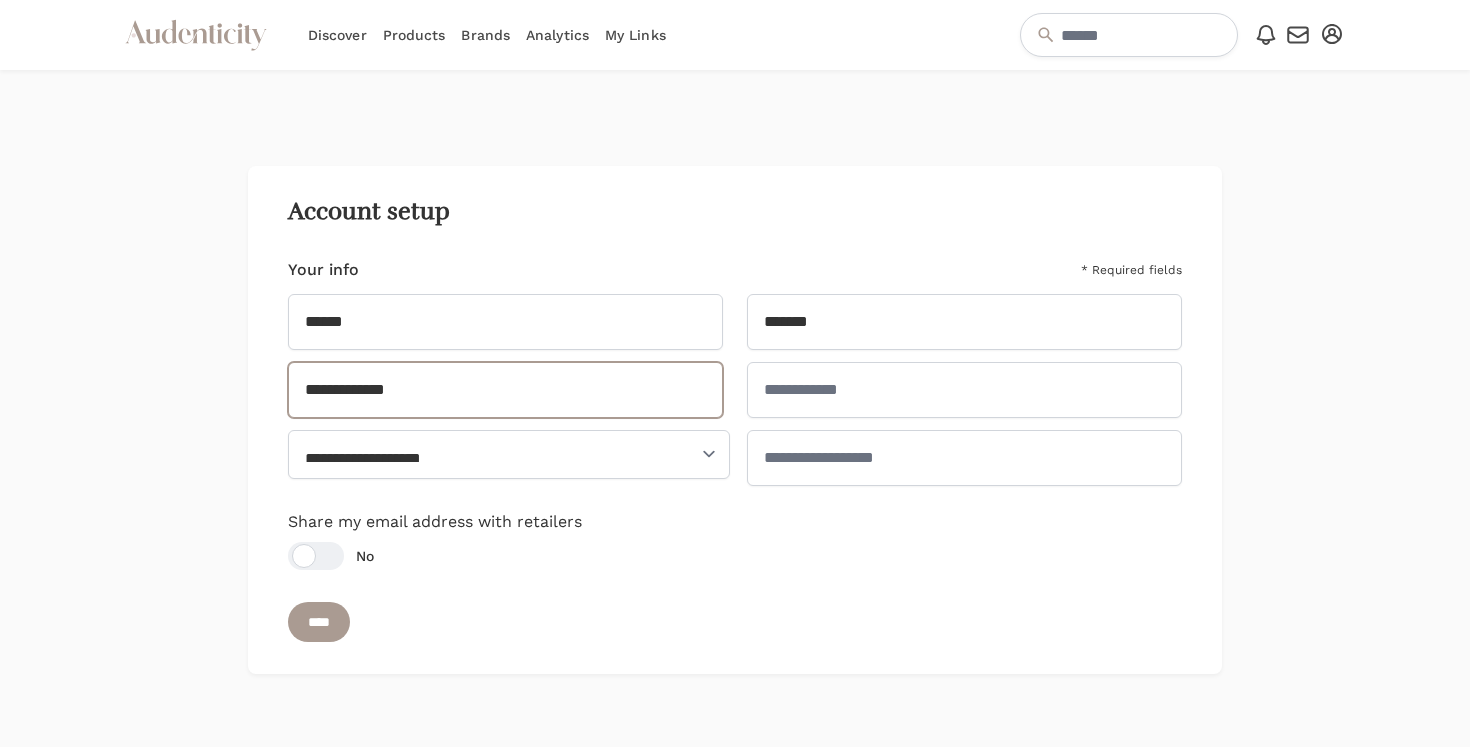 click on "**********" at bounding box center (505, 390) 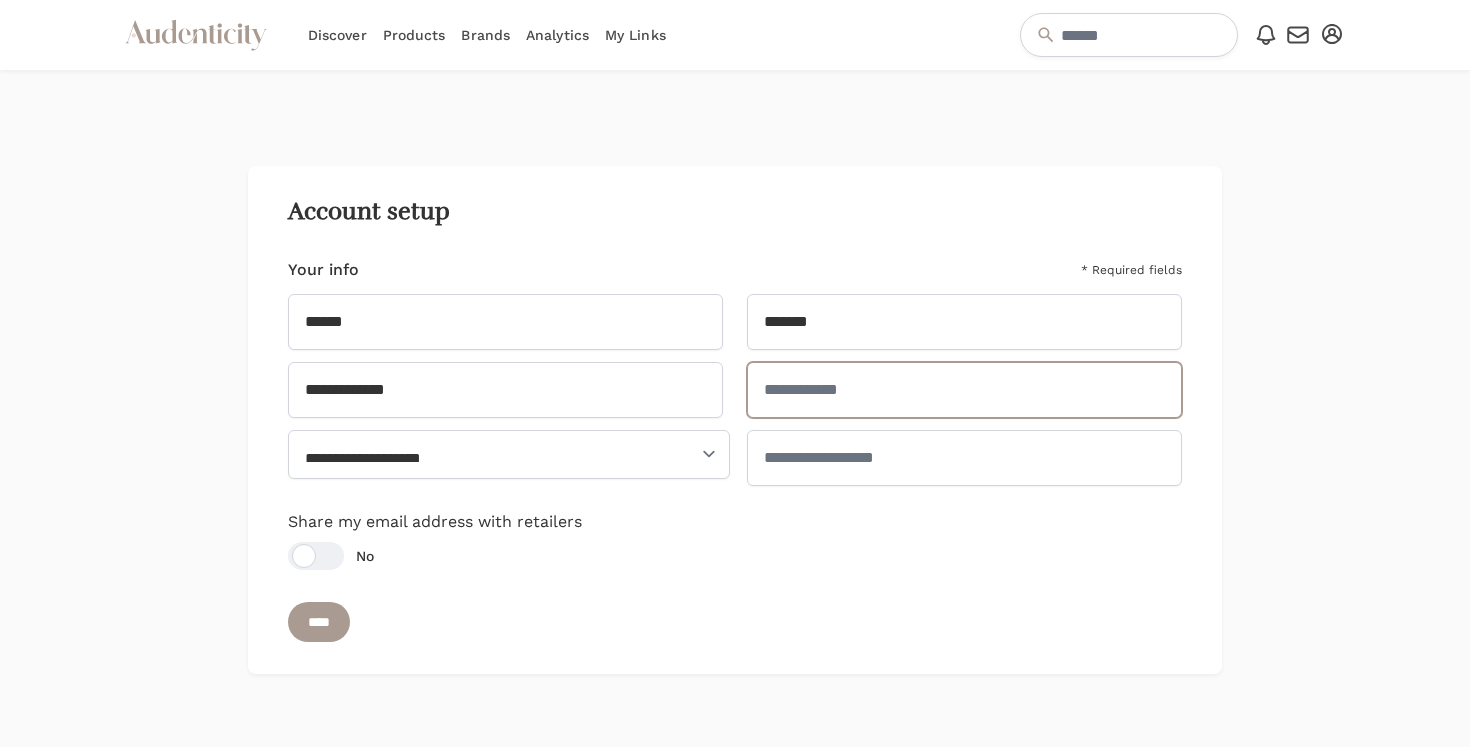 click at bounding box center (964, 390) 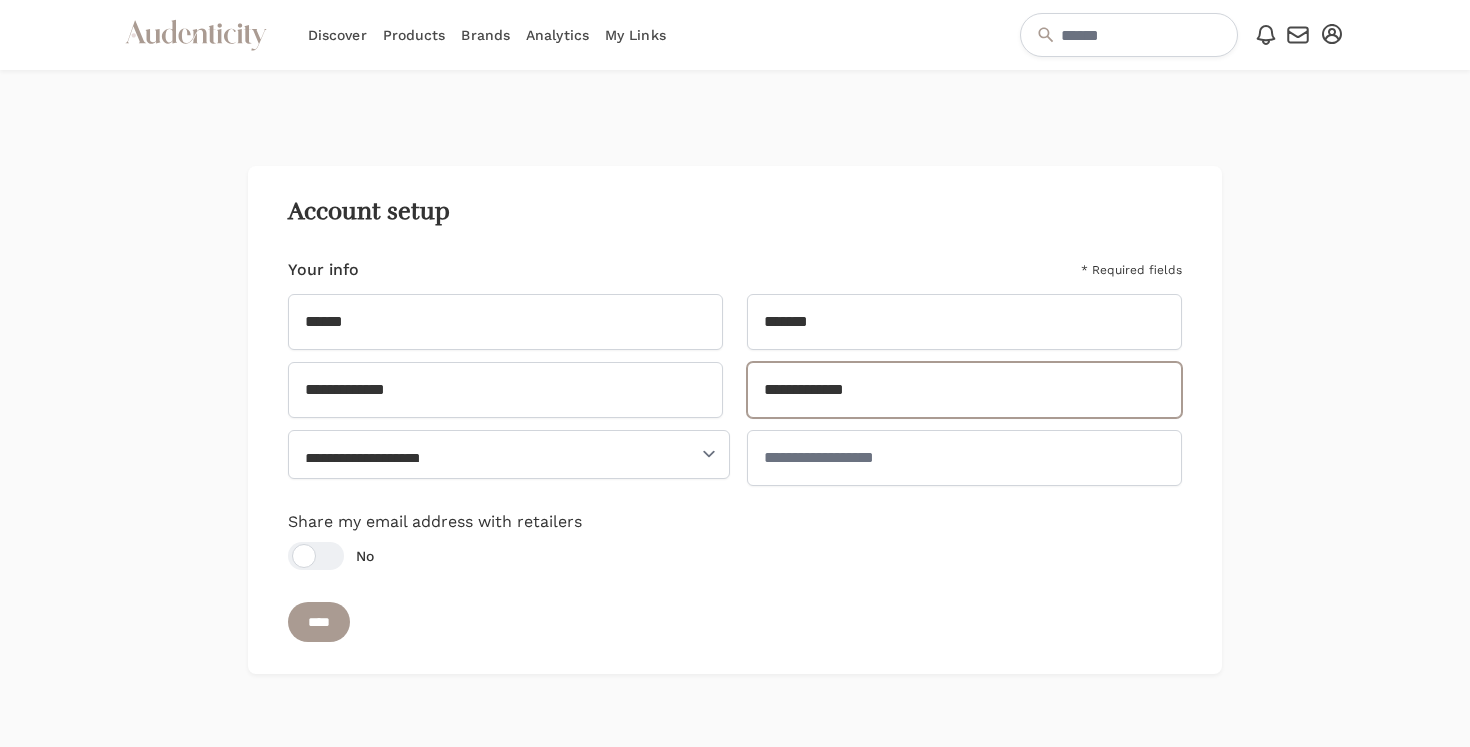 type on "**********" 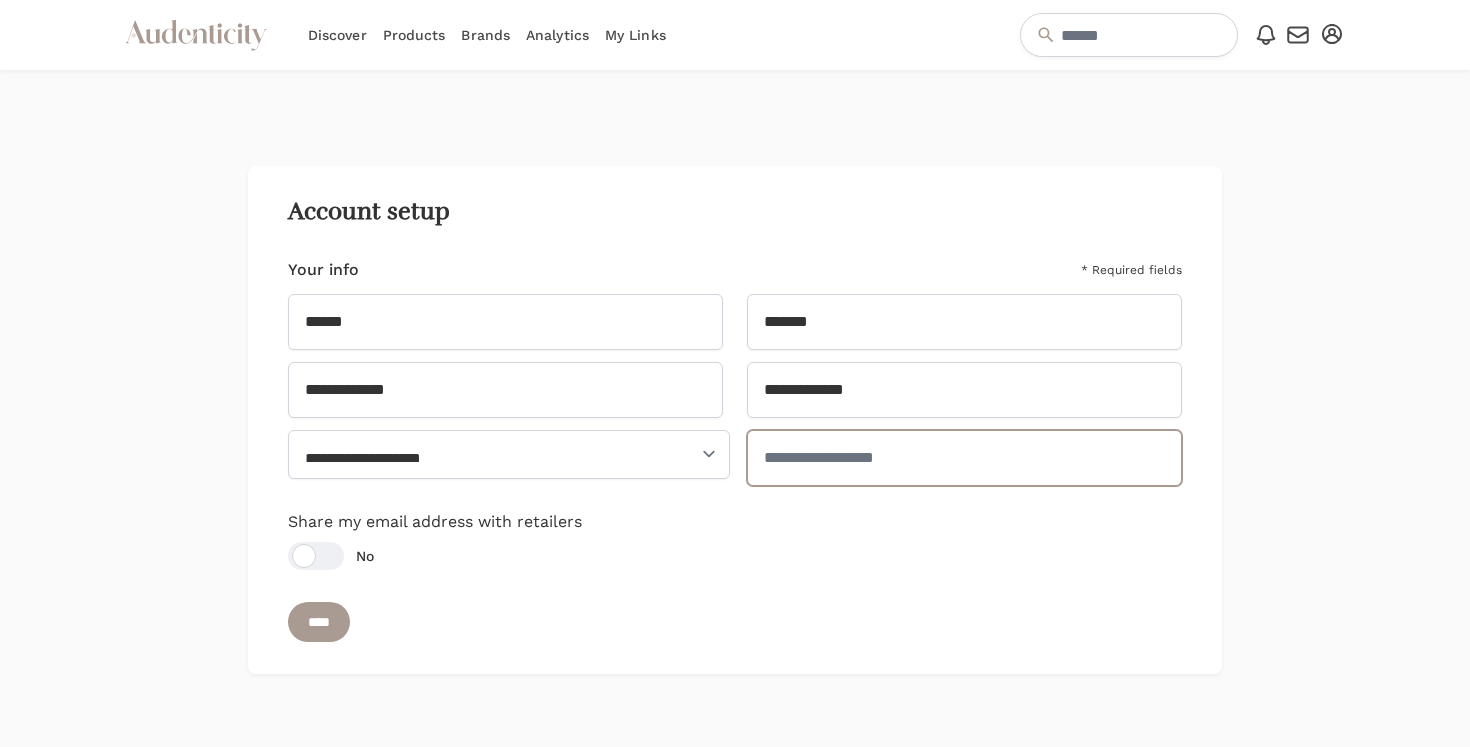 click at bounding box center (964, 458) 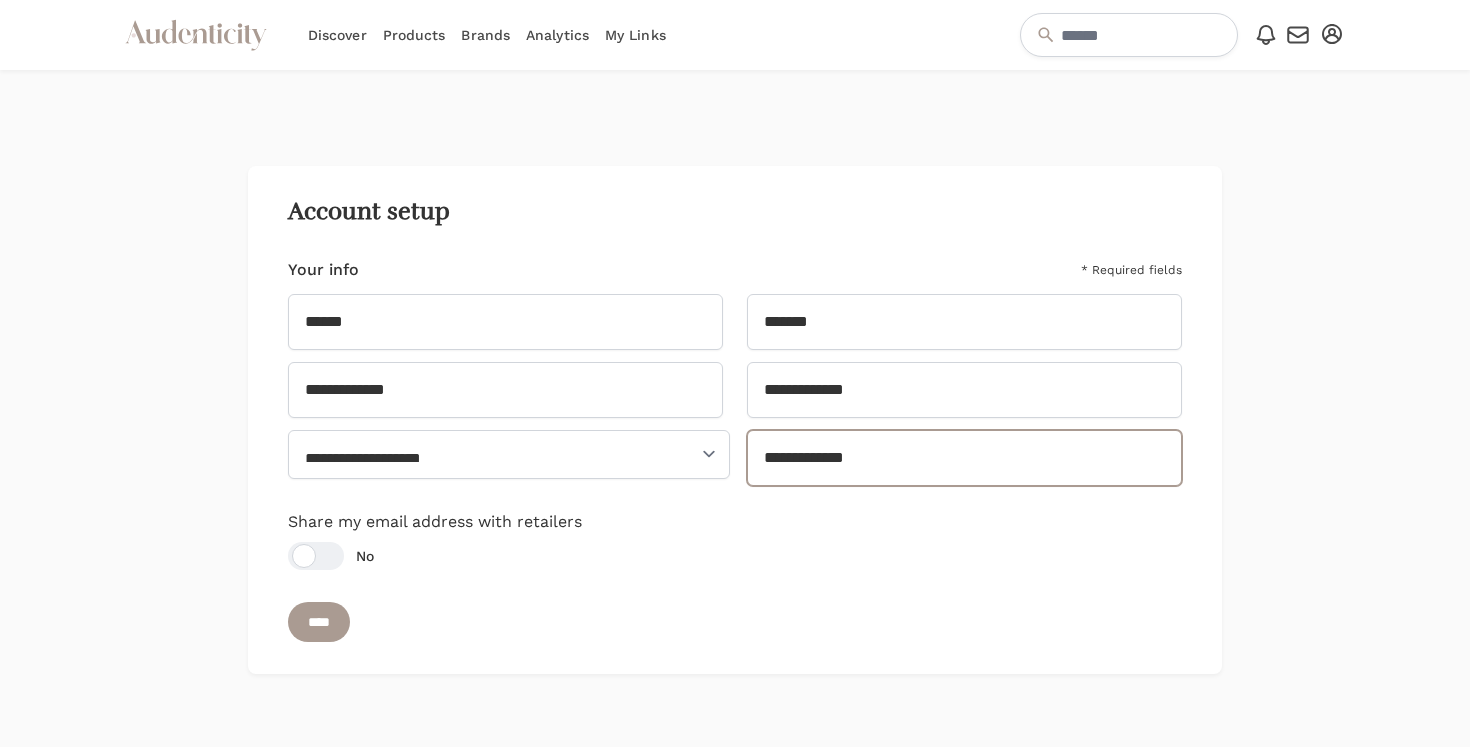 type on "**********" 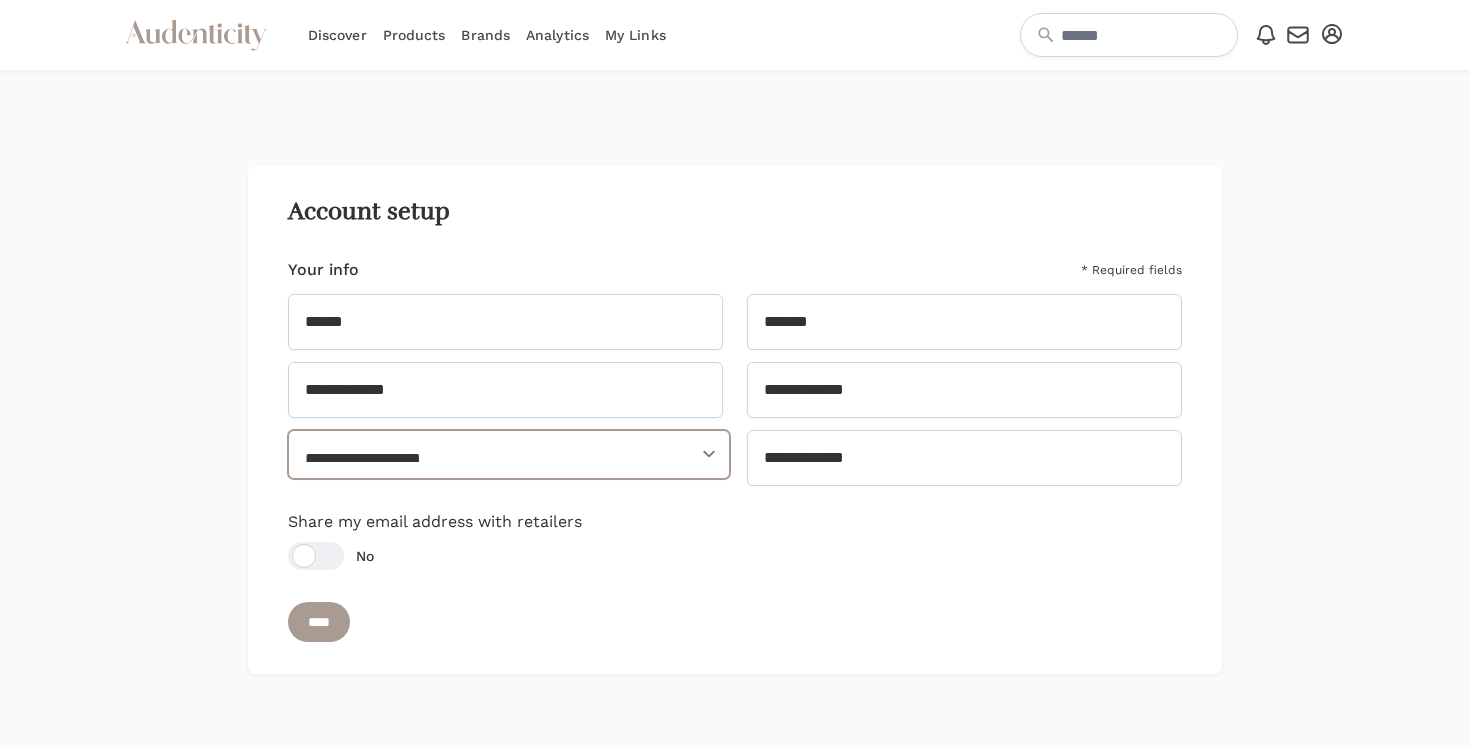 click on "**********" at bounding box center [509, 454] 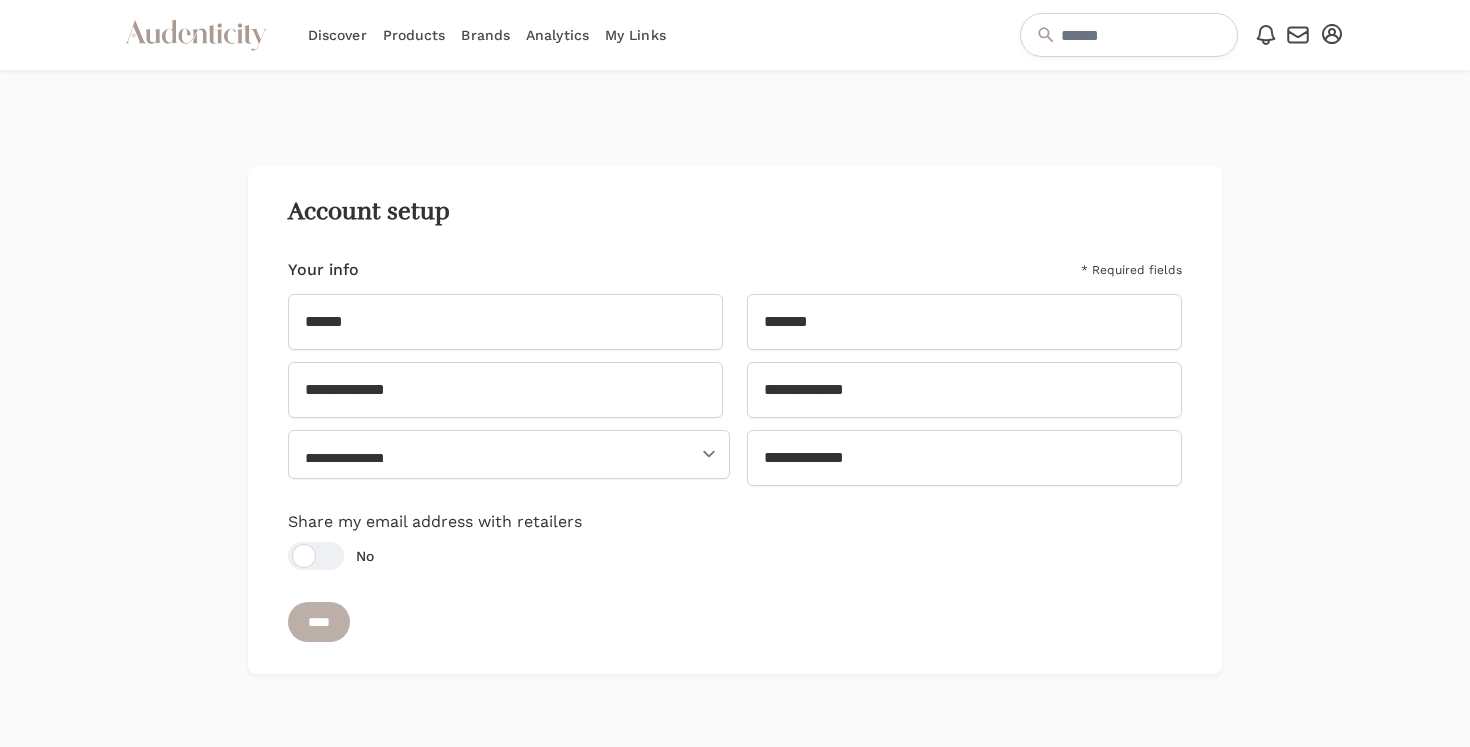 click on "****" at bounding box center [319, 622] 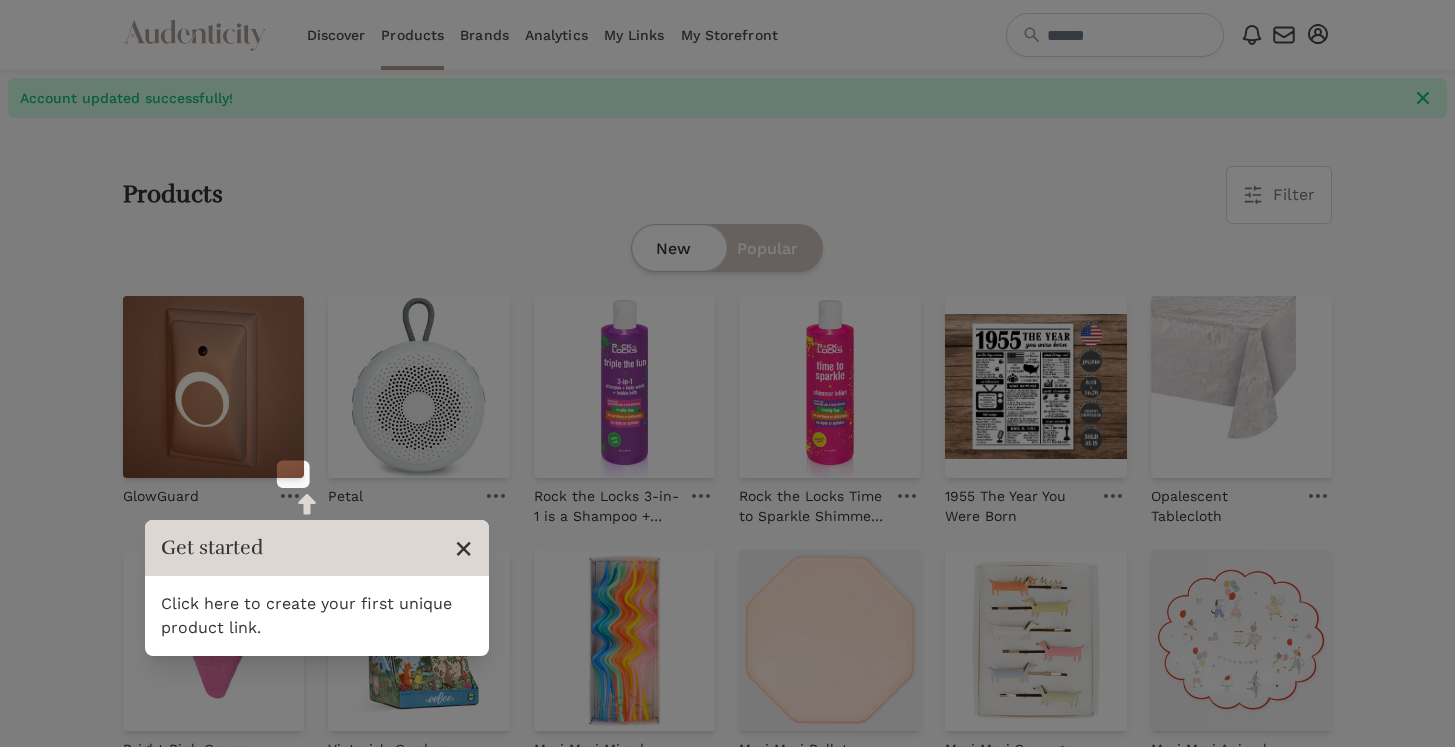 click on "×" at bounding box center (463, 548) 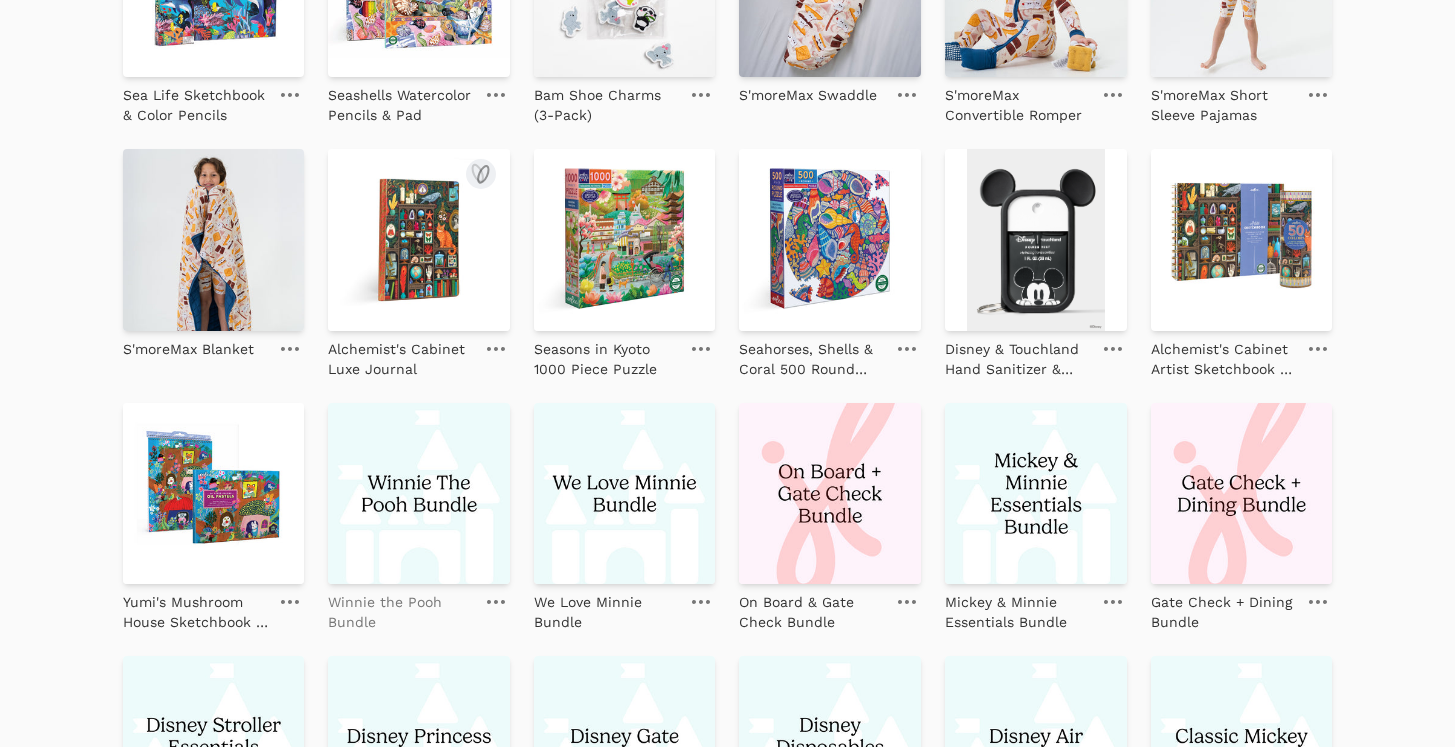 scroll, scrollTop: 1479, scrollLeft: 0, axis: vertical 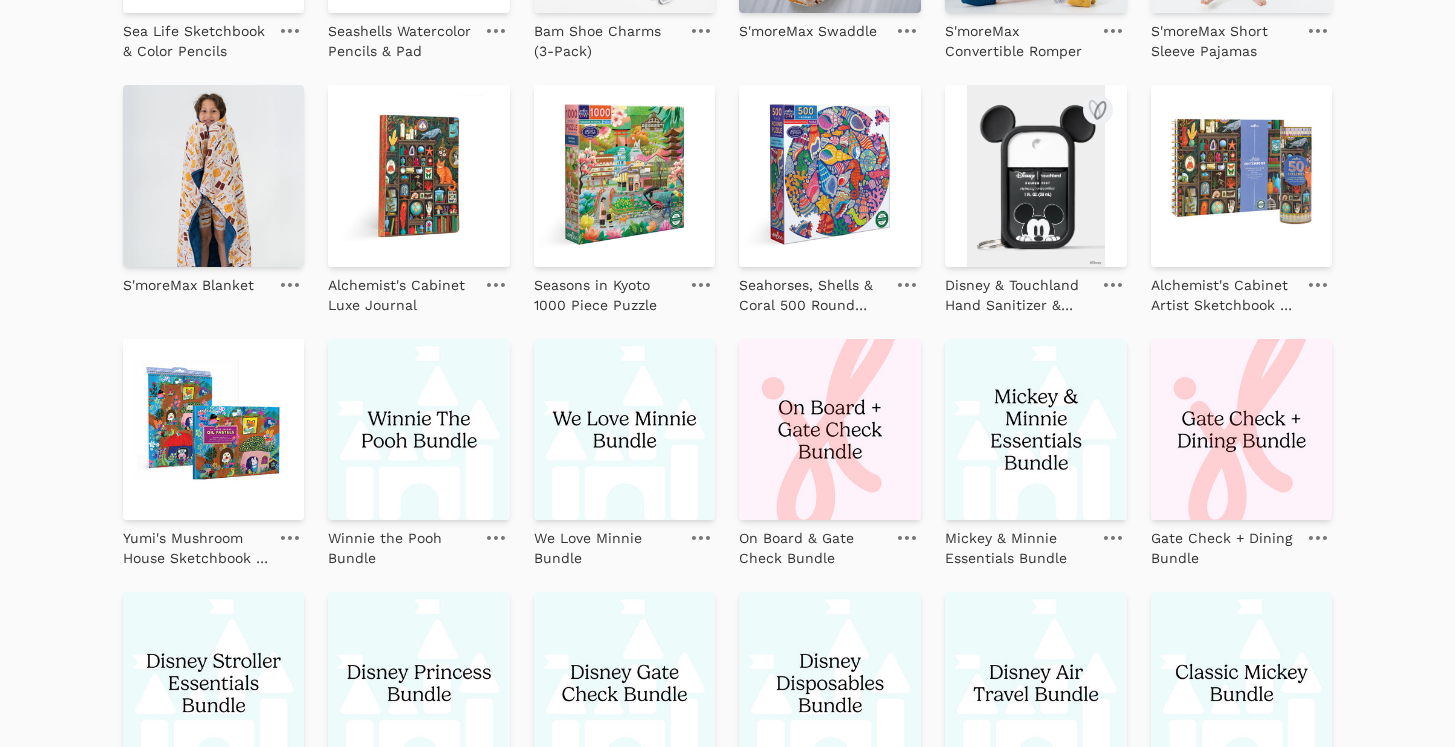 click at bounding box center [1036, 176] 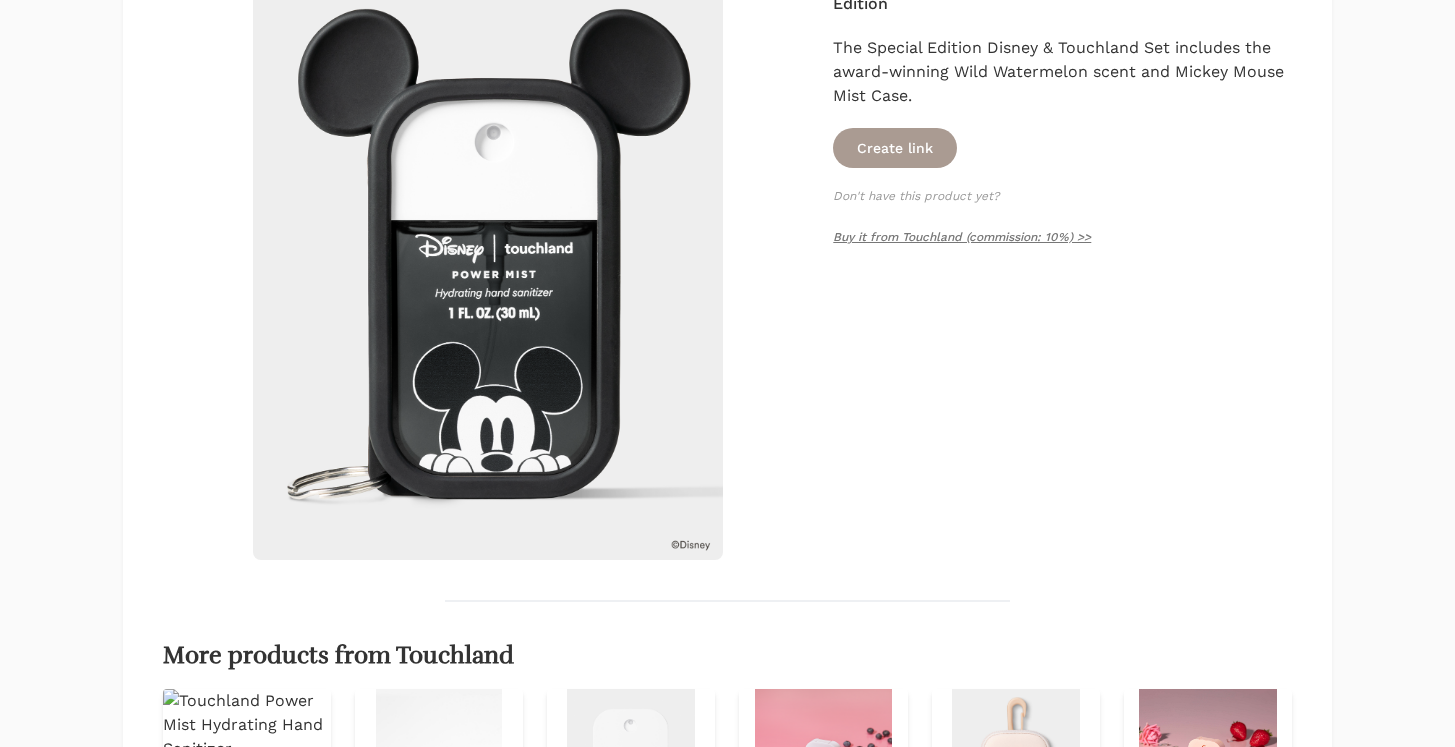 scroll, scrollTop: 186, scrollLeft: 0, axis: vertical 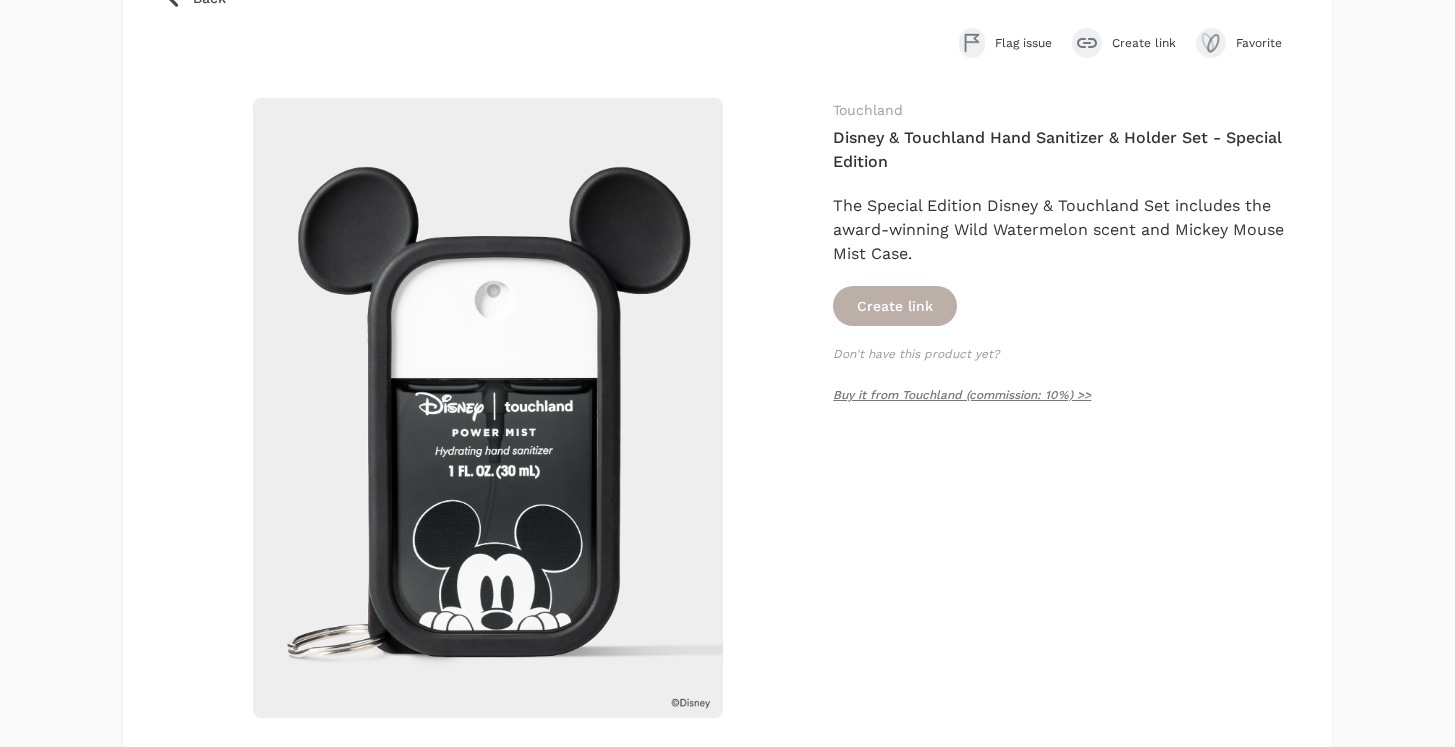 click on "Create link" at bounding box center [895, 306] 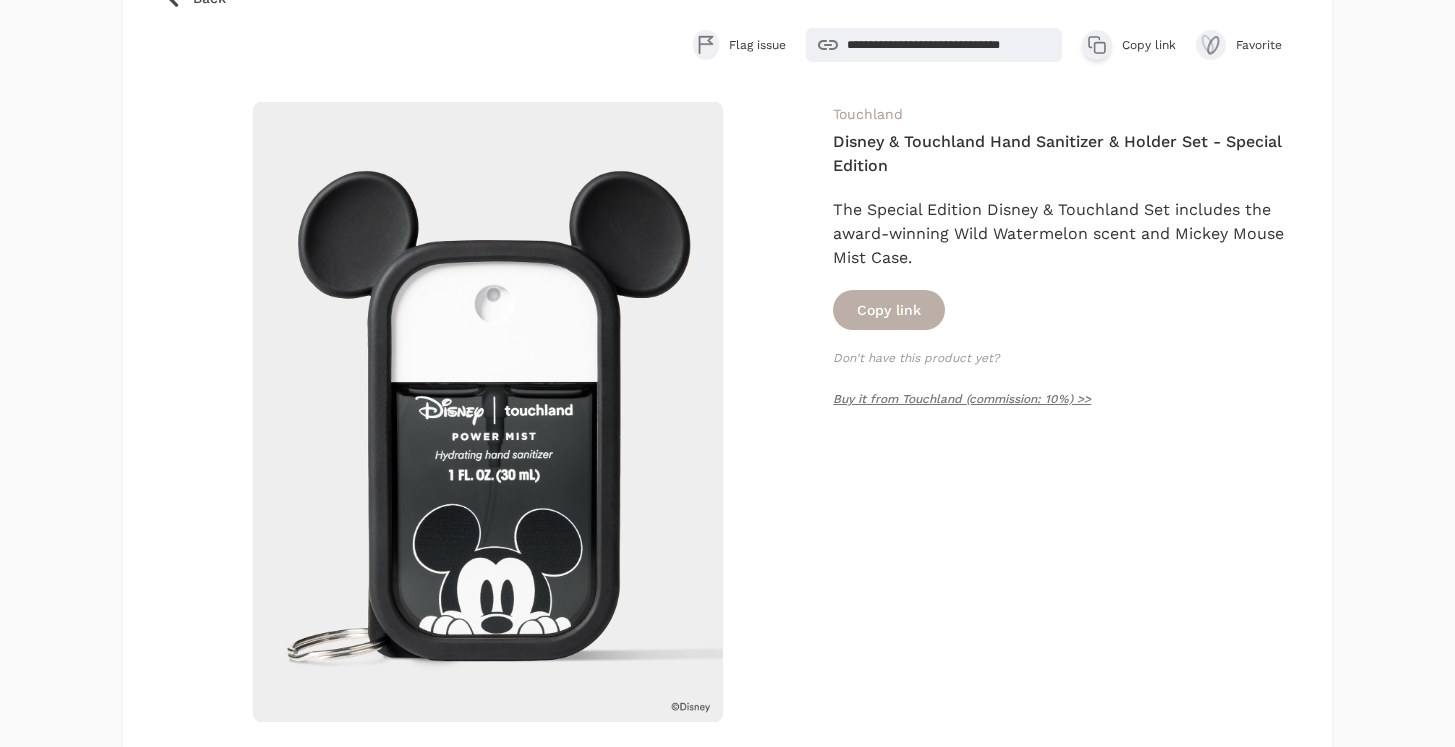 click on "Copy link" at bounding box center [889, 310] 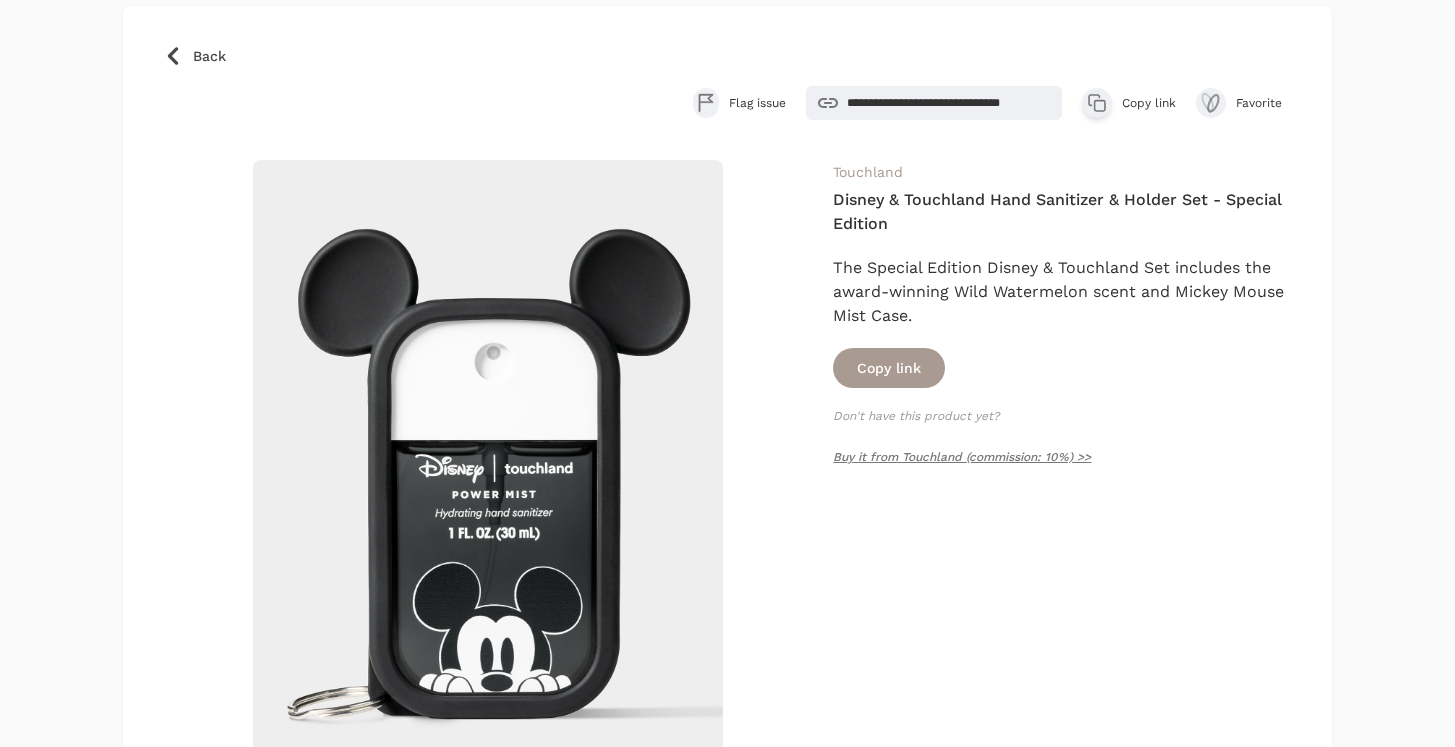 scroll, scrollTop: 119, scrollLeft: 0, axis: vertical 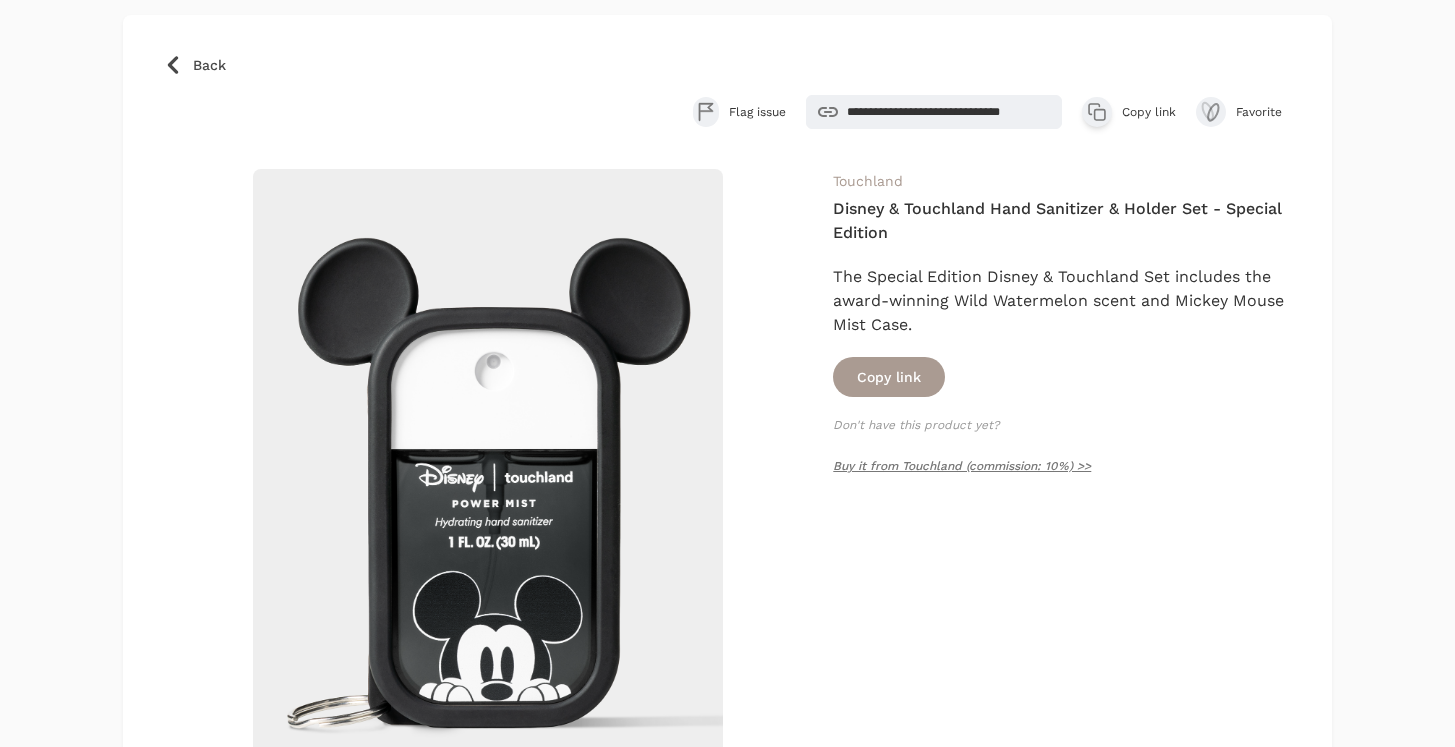 click on "Back" at bounding box center [209, 65] 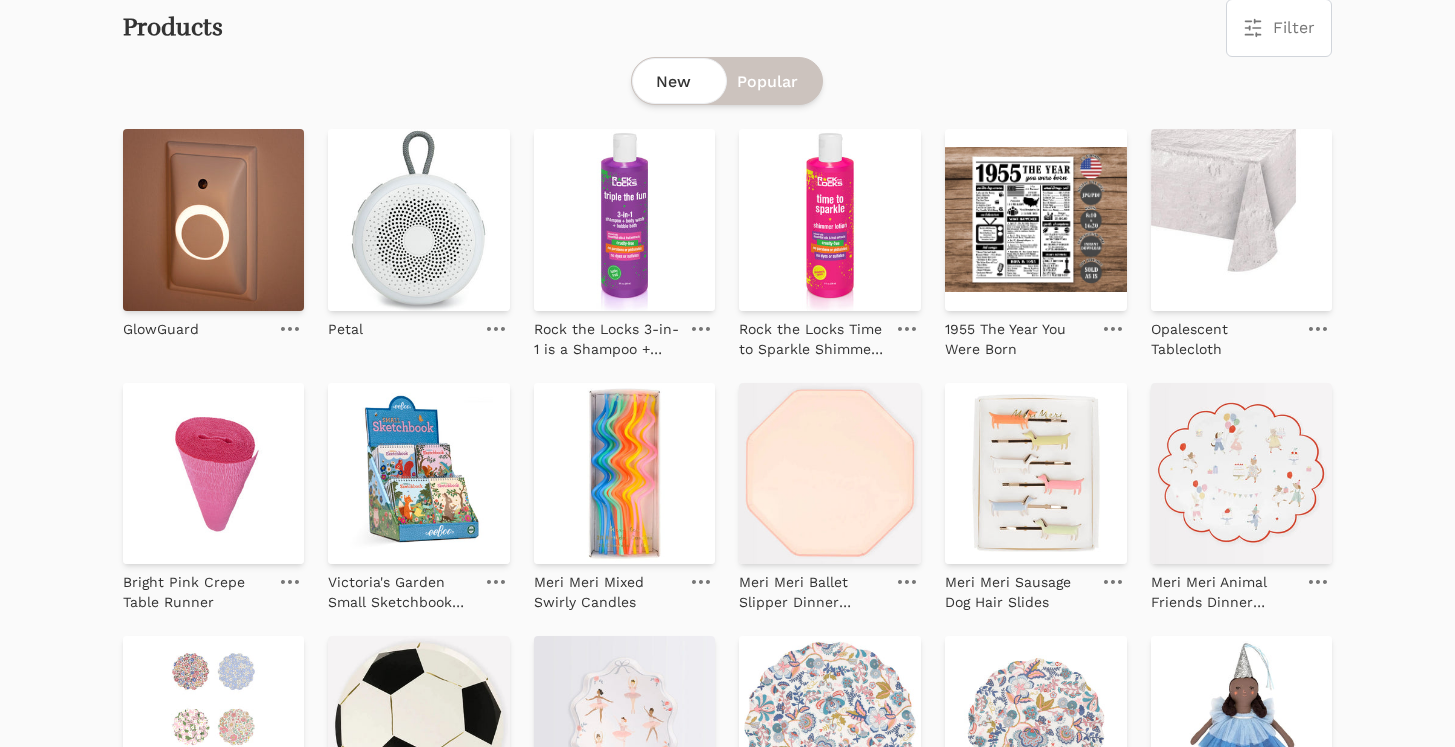 scroll, scrollTop: 0, scrollLeft: 0, axis: both 